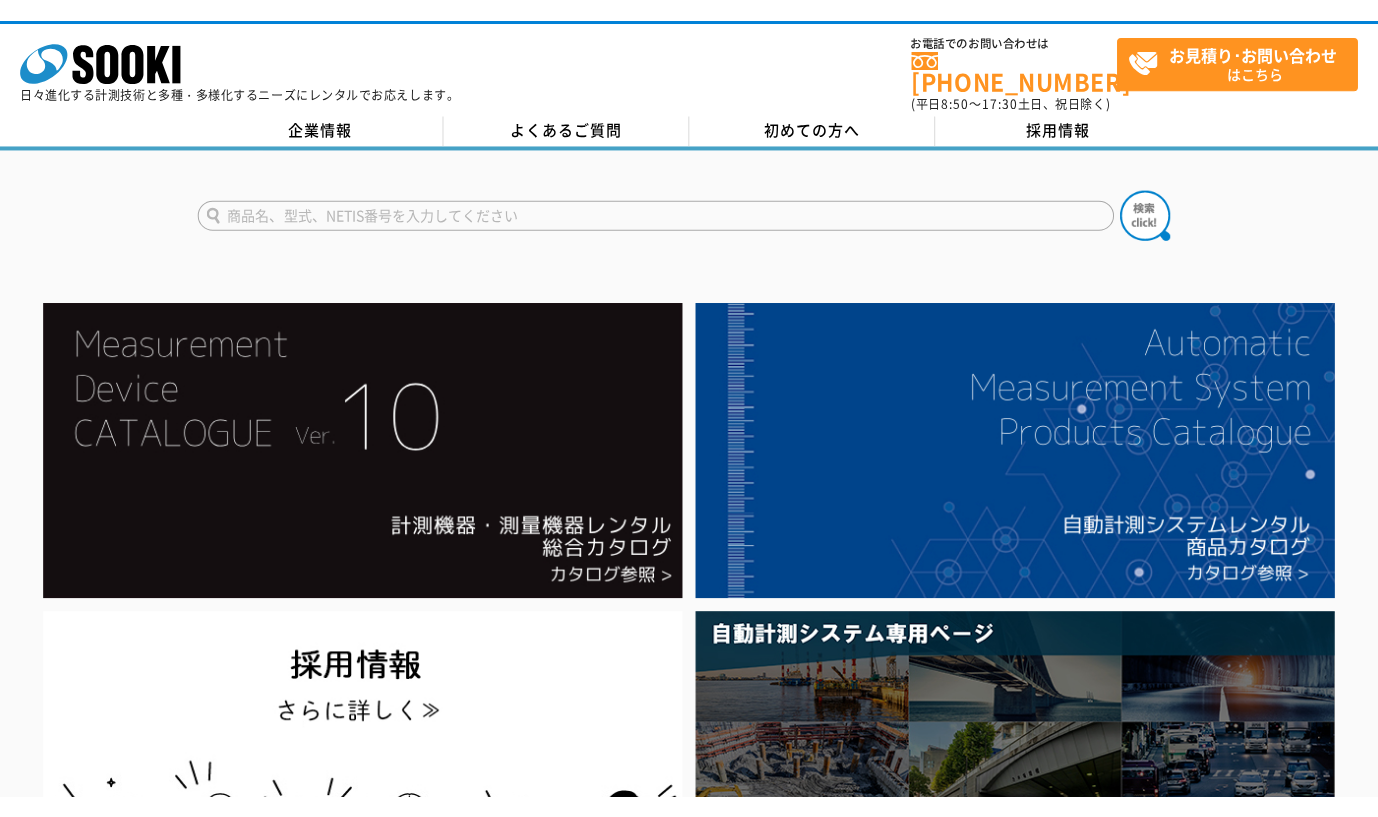scroll, scrollTop: 0, scrollLeft: 0, axis: both 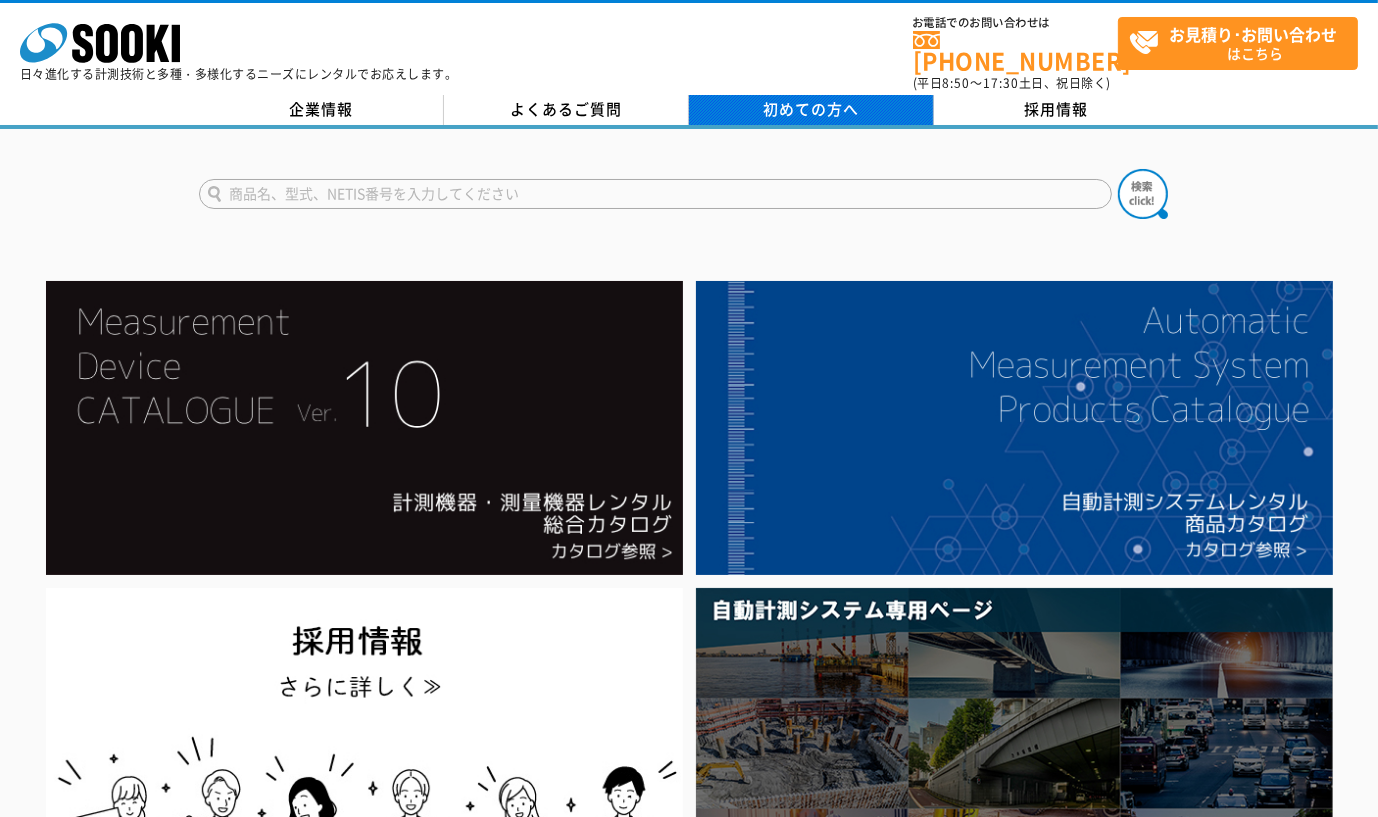 click on "初めての方へ" at bounding box center (812, 109) 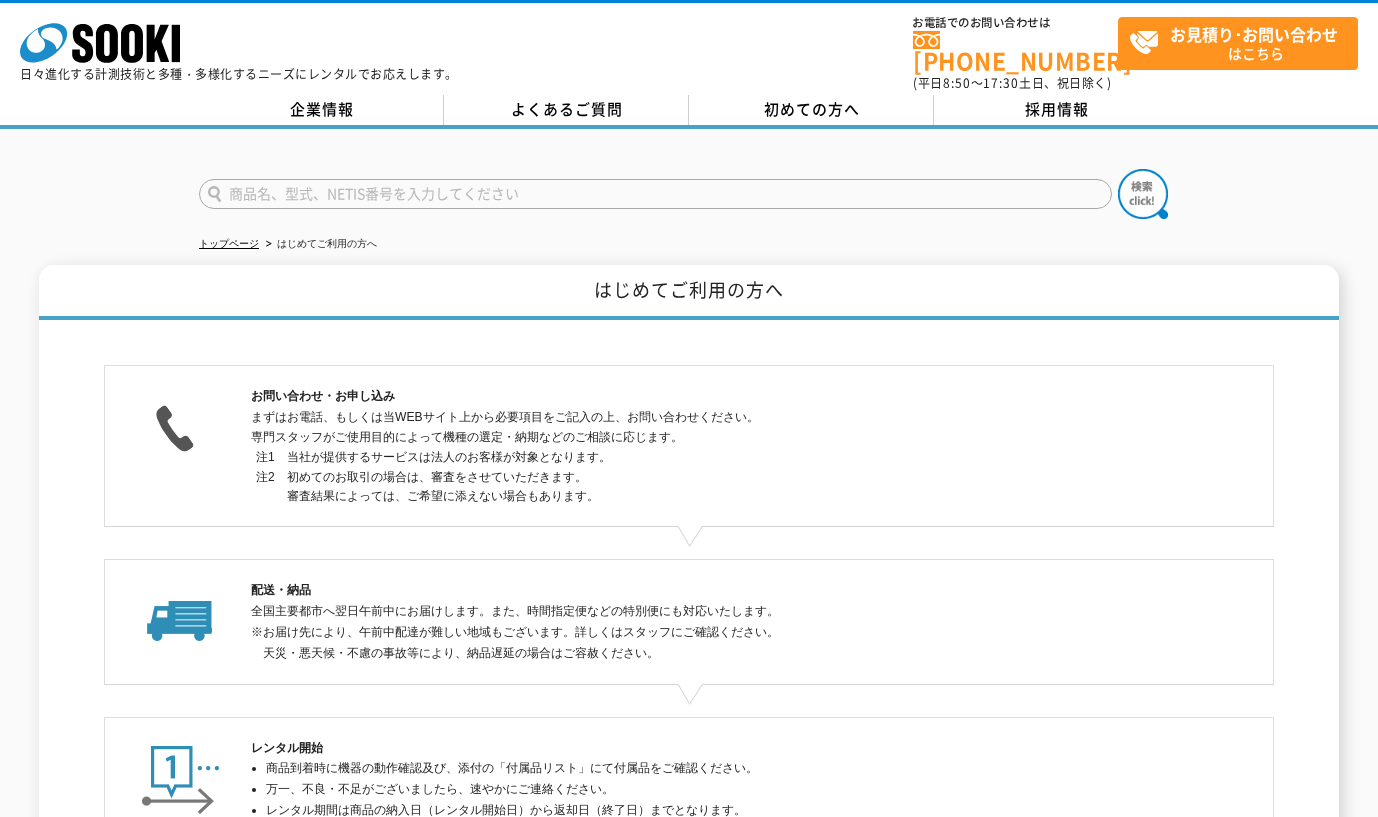 scroll, scrollTop: 0, scrollLeft: 0, axis: both 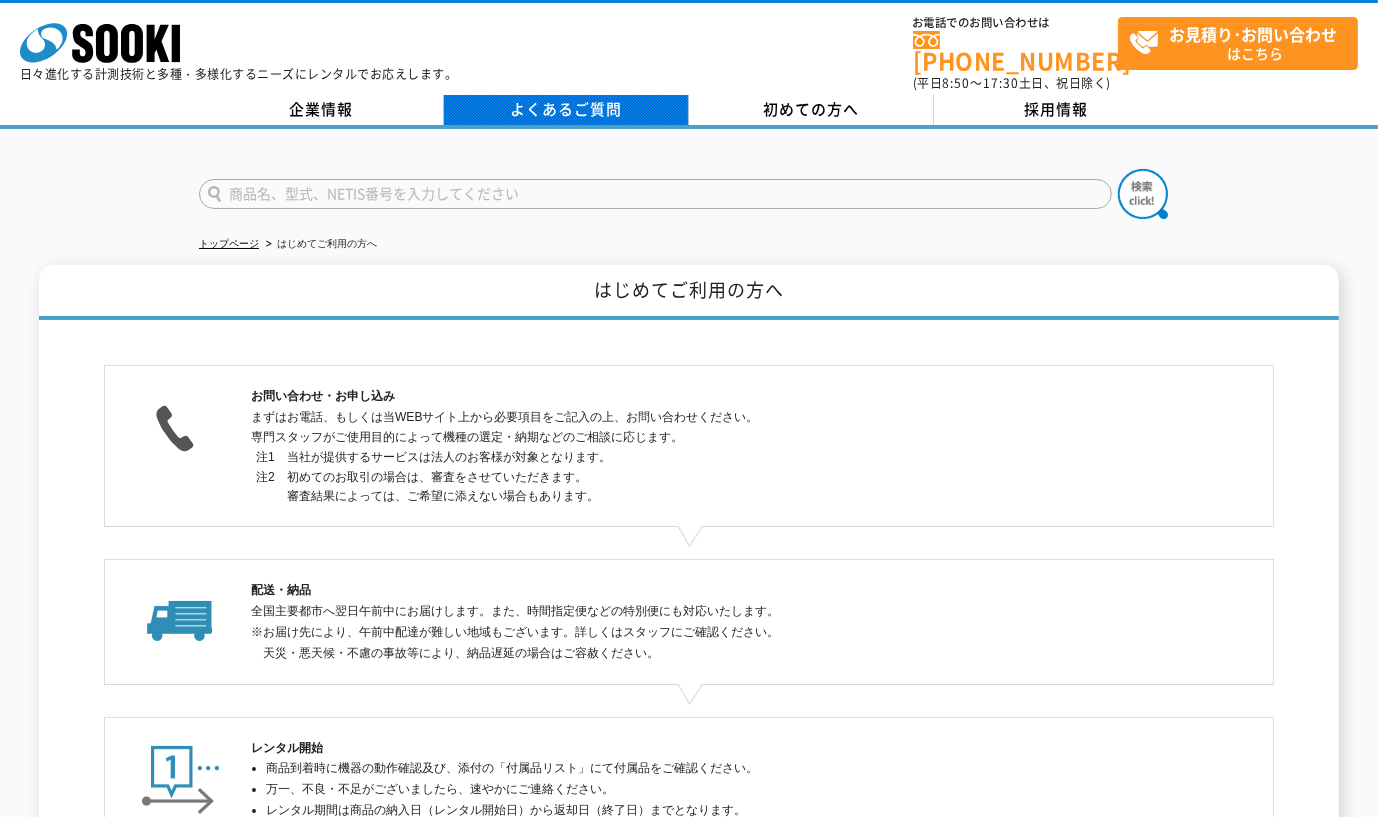 click on "よくあるご質問" at bounding box center [566, 110] 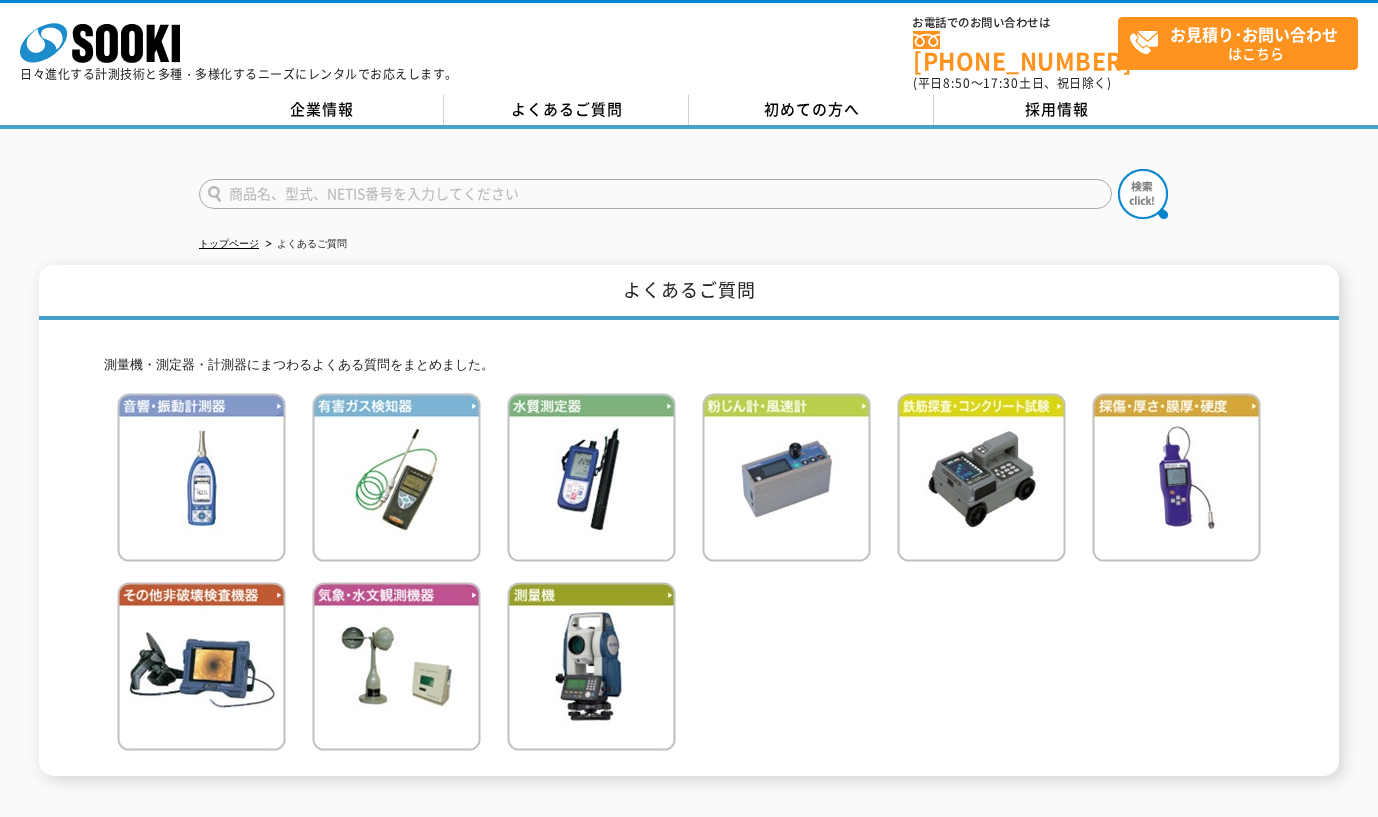 scroll, scrollTop: 0, scrollLeft: 0, axis: both 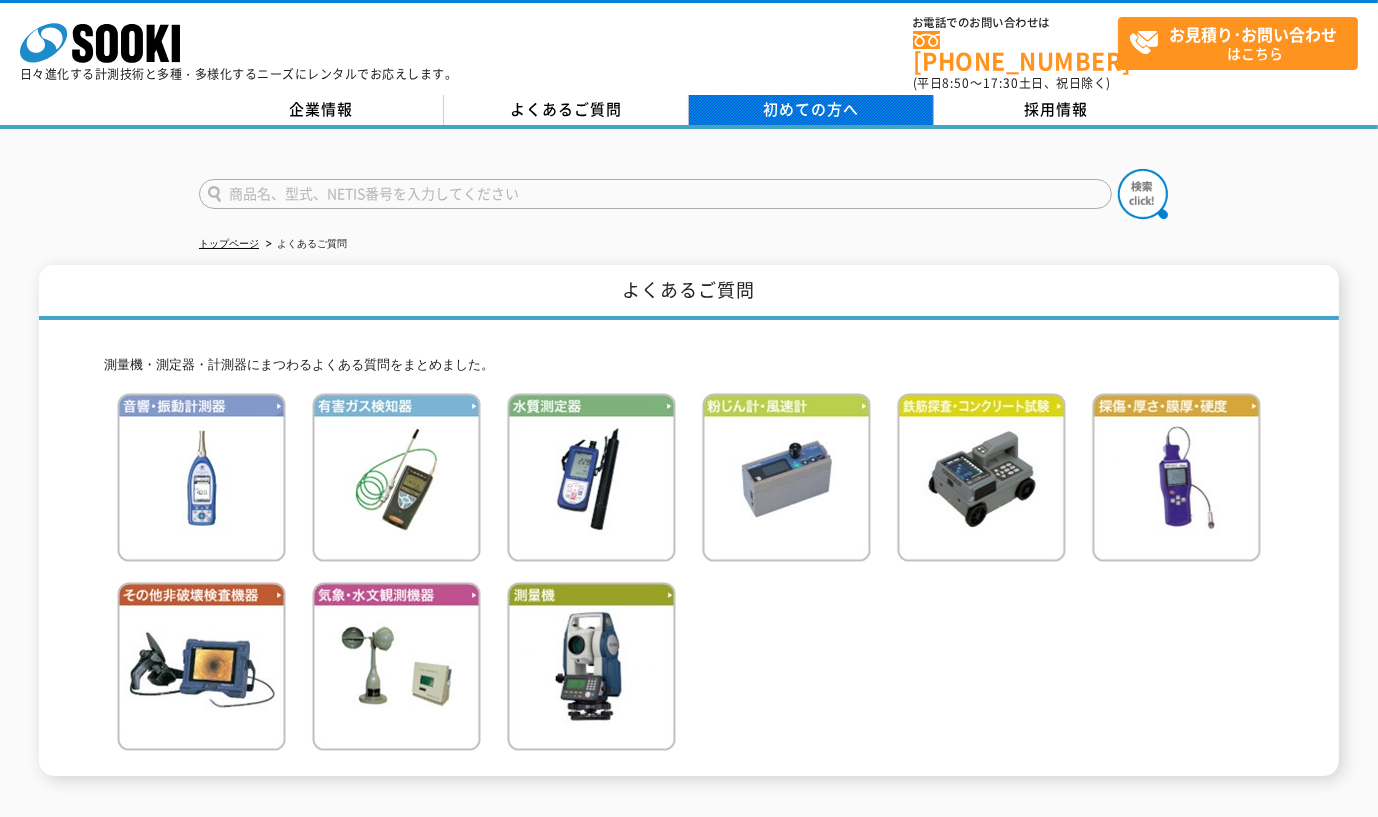 click on "初めての方へ" at bounding box center [811, 110] 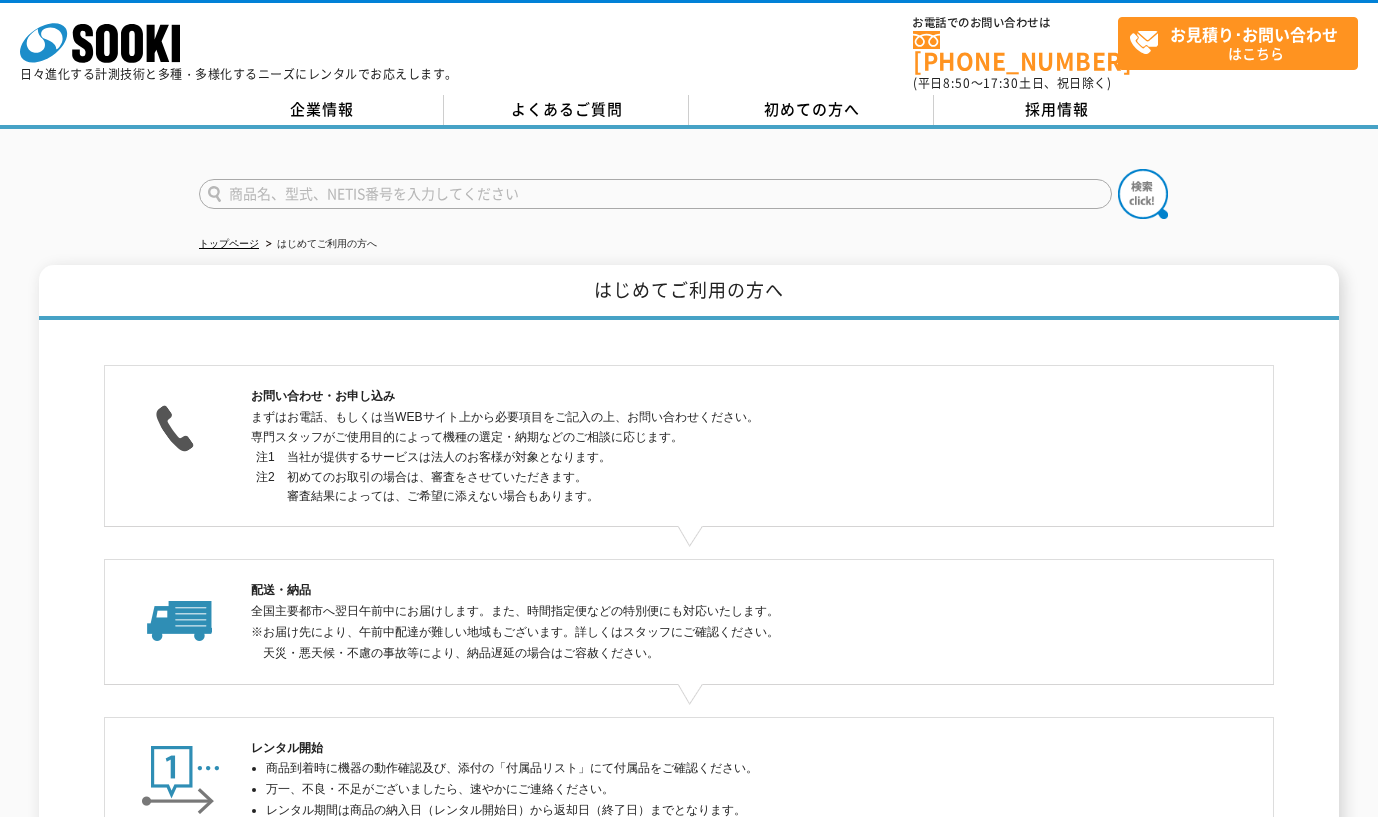 scroll, scrollTop: 0, scrollLeft: 0, axis: both 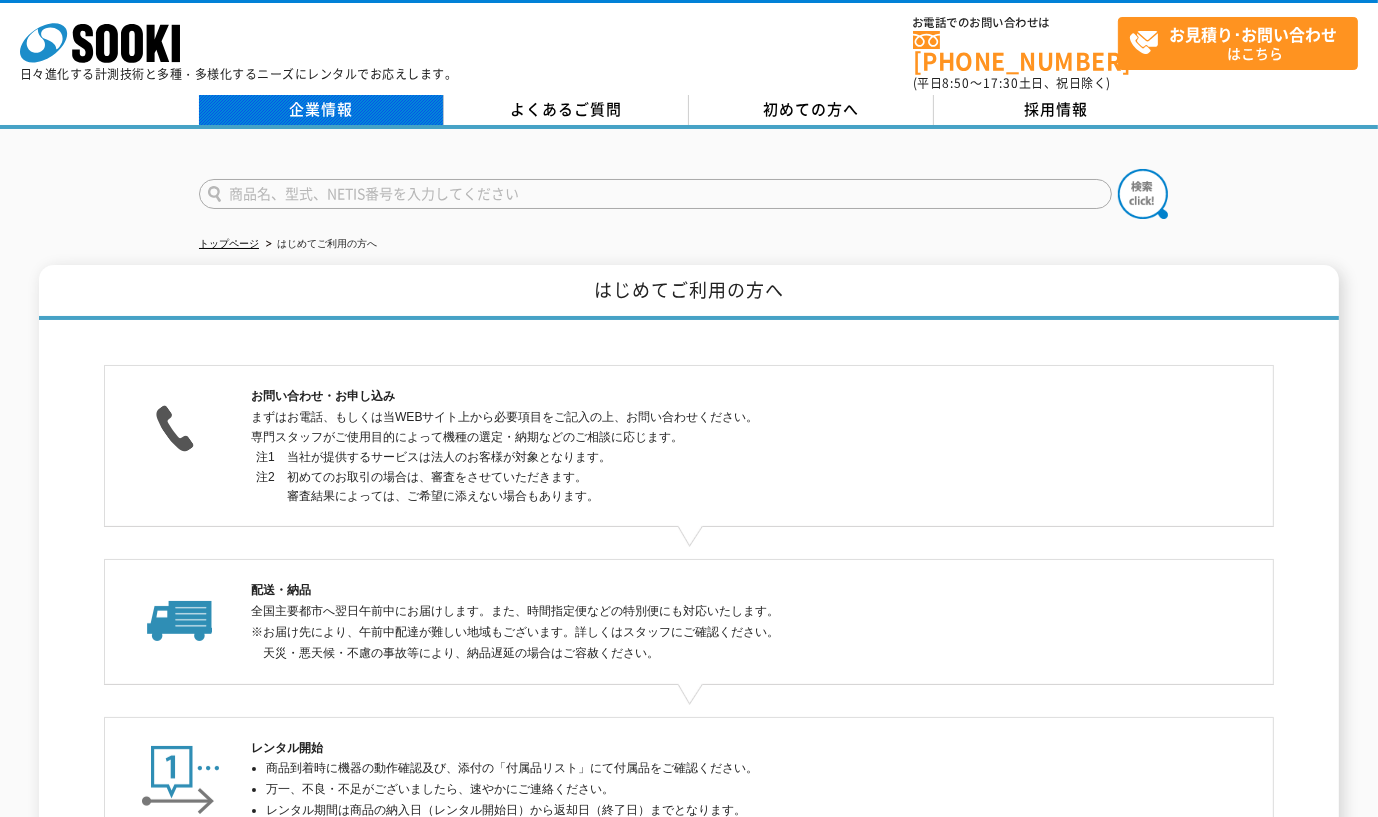 click on "企業情報" at bounding box center [321, 110] 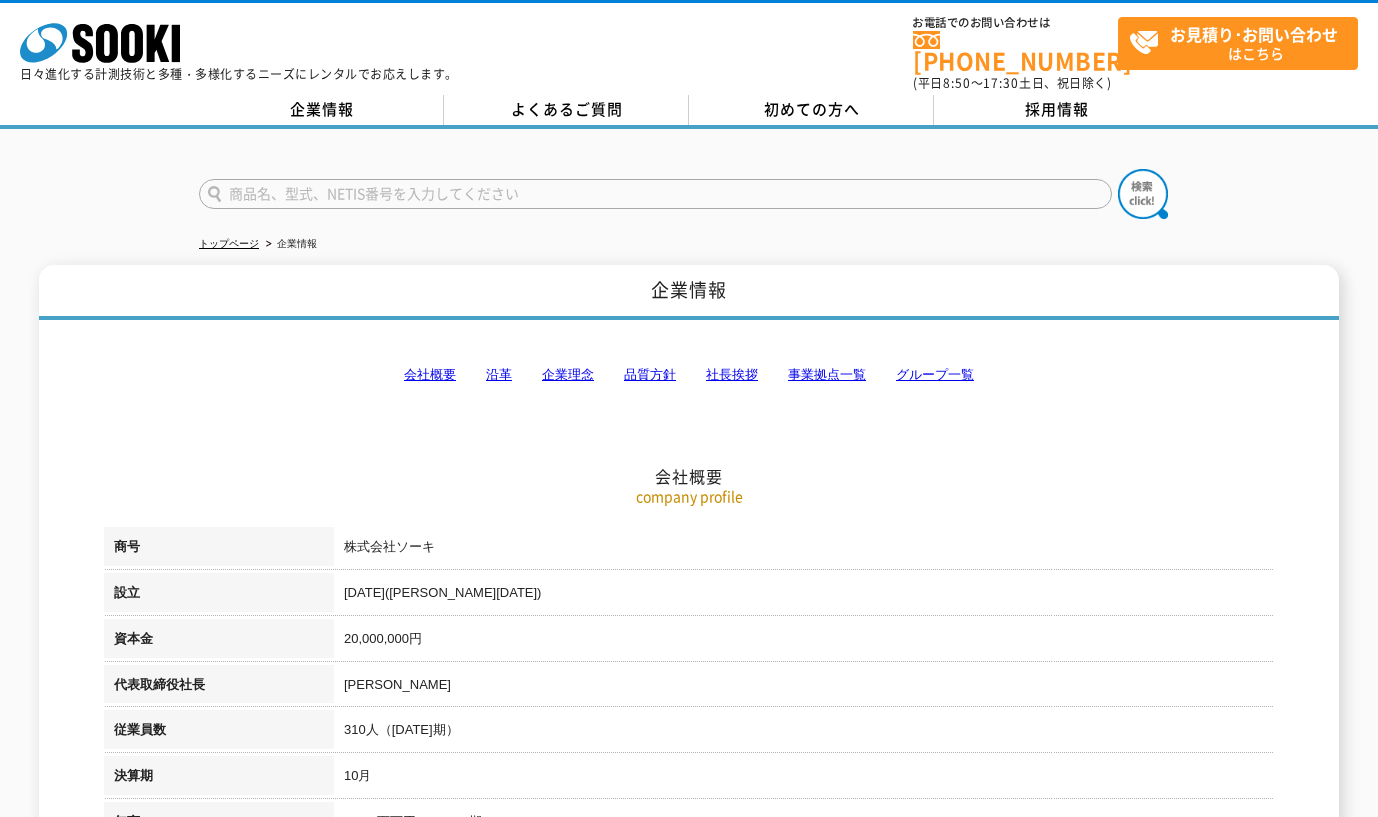 scroll, scrollTop: 0, scrollLeft: 0, axis: both 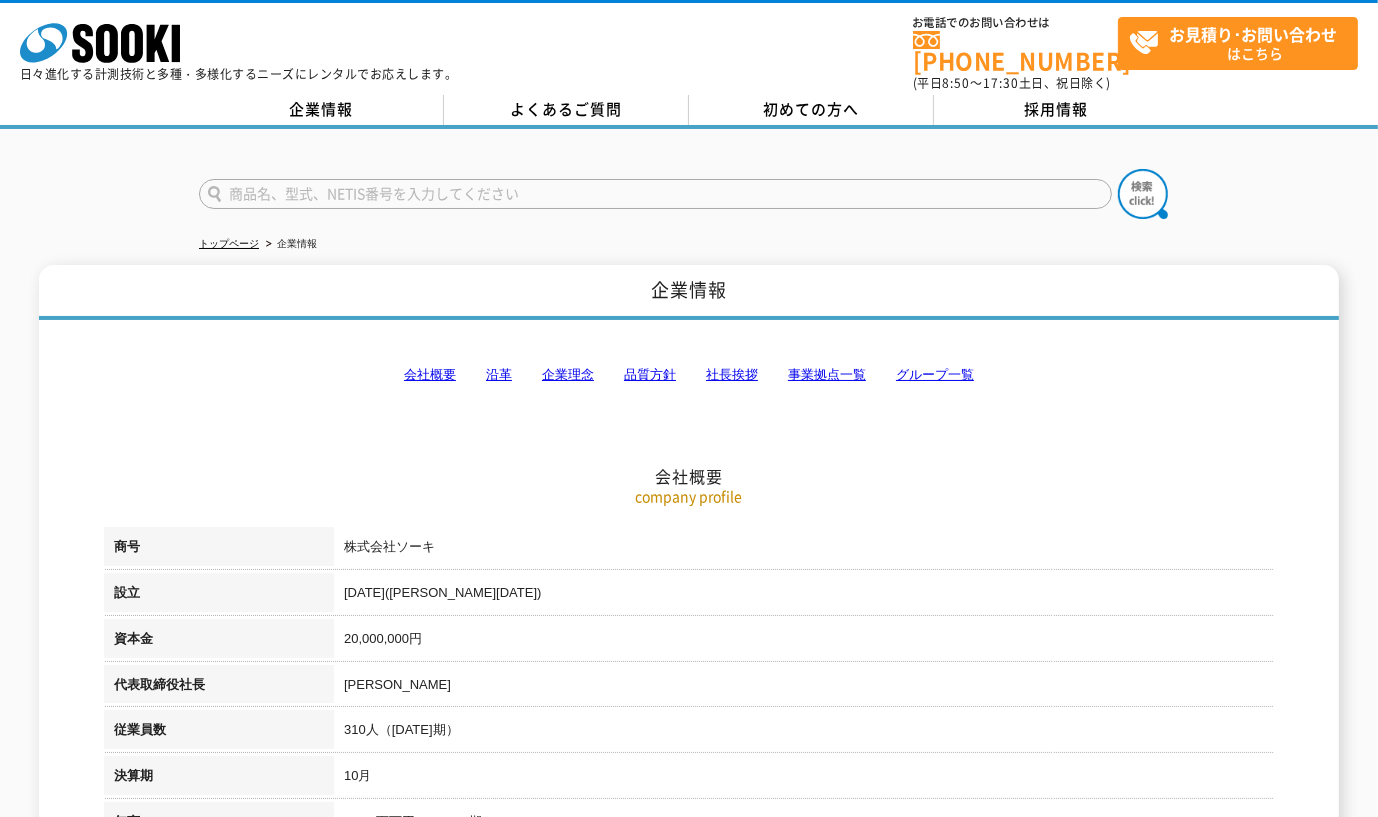 click on "株式会社 ソーキ
spMenu
日々進化する計測技術と多種・多様化するニーズにレンタルでお応えします。" at bounding box center (239, 46) 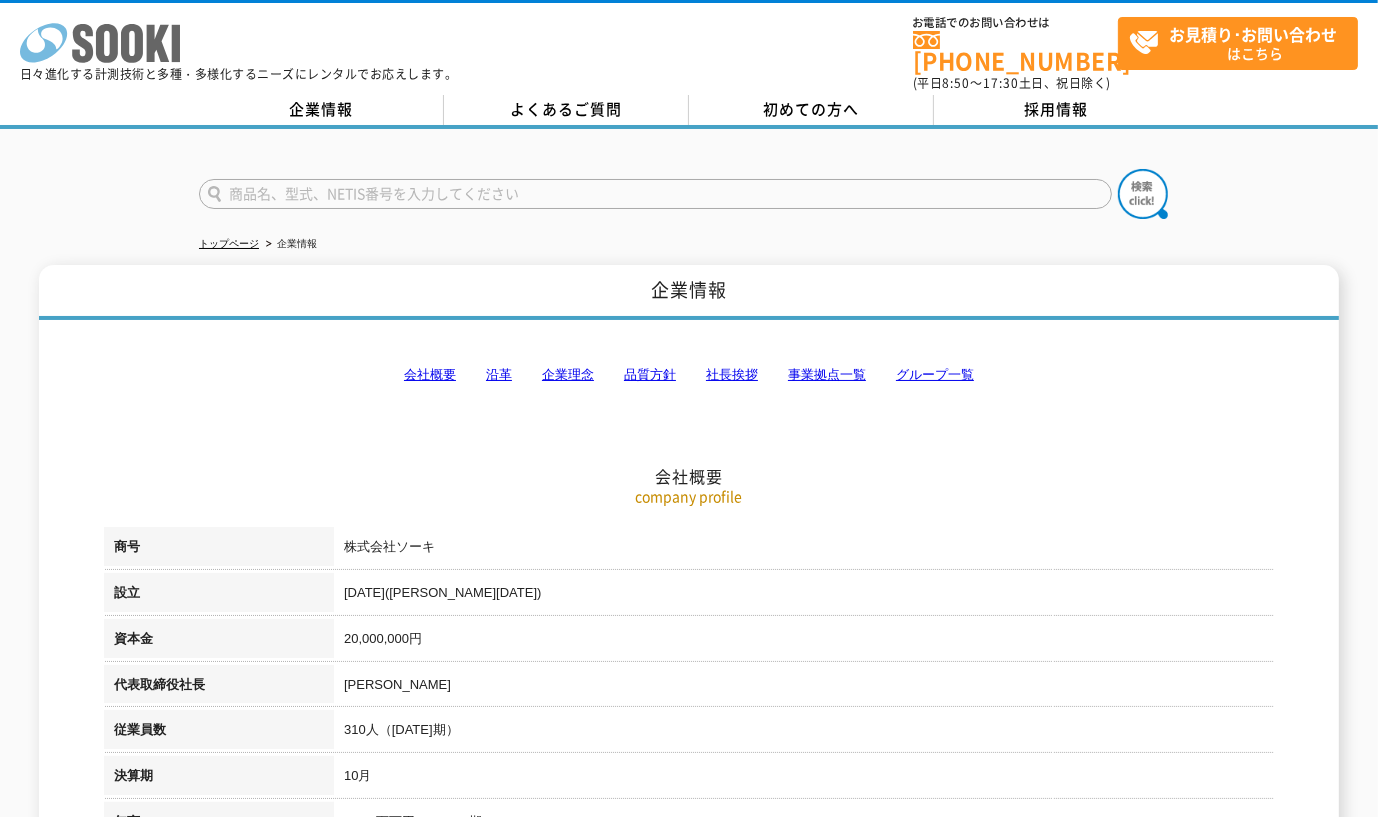 click 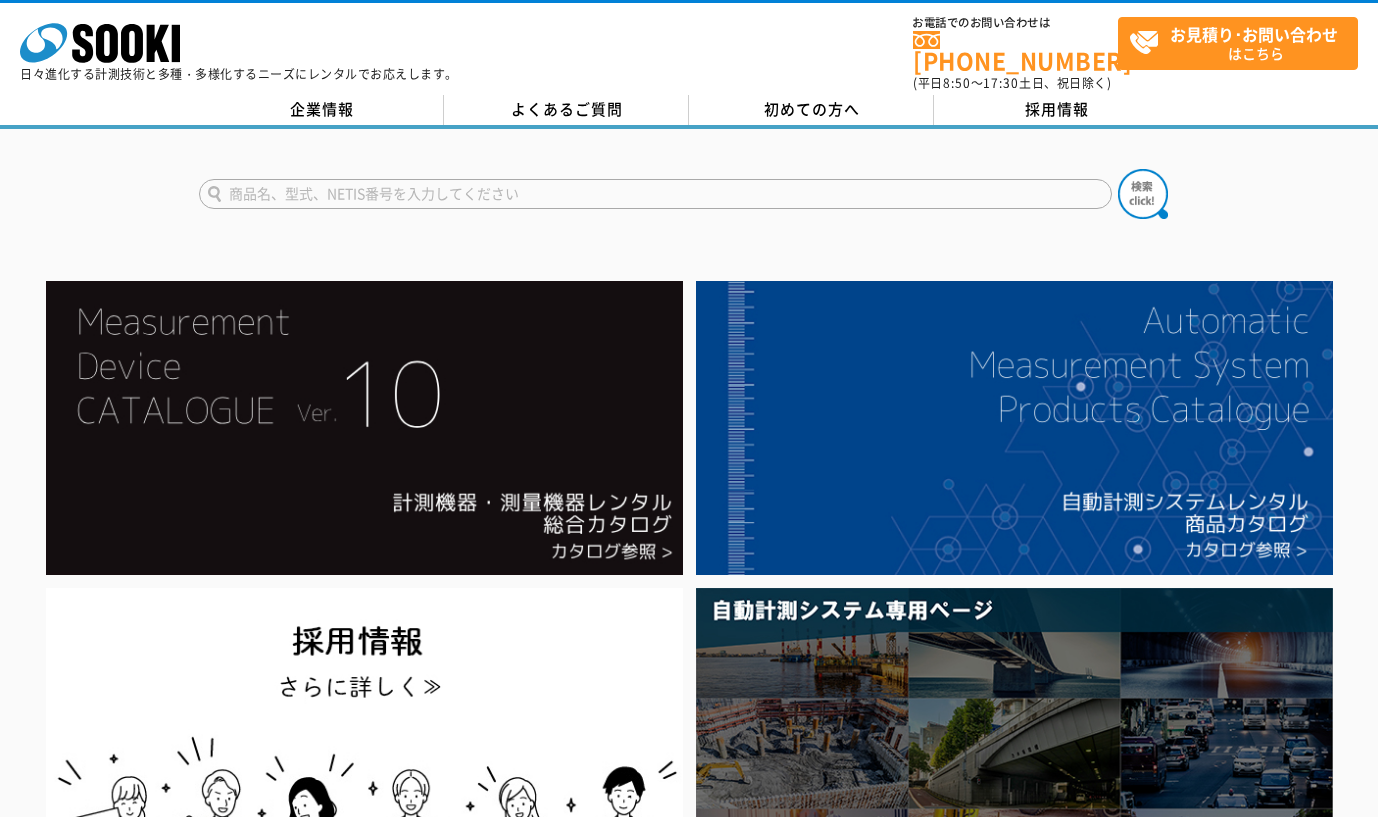 scroll, scrollTop: 0, scrollLeft: 0, axis: both 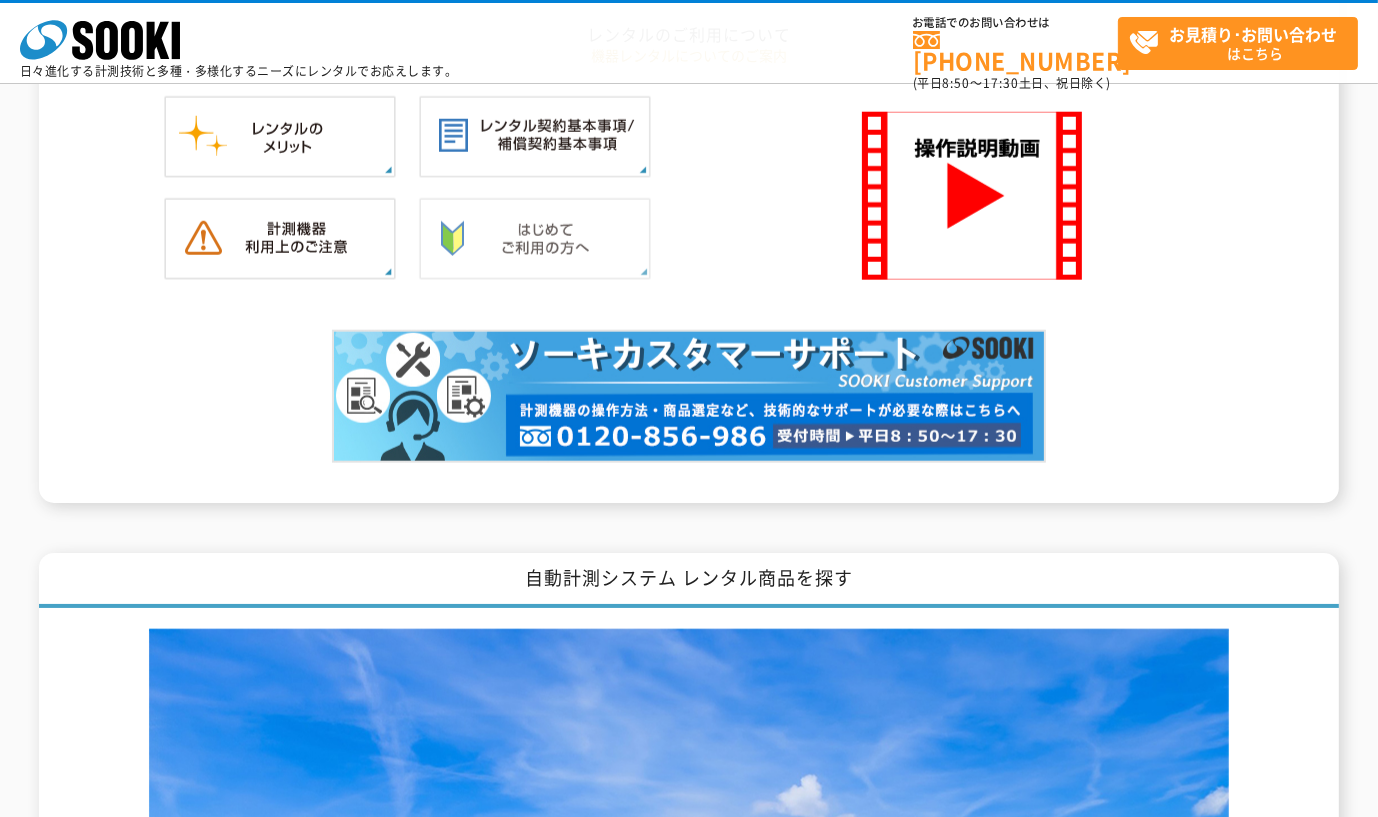 click at bounding box center [535, 239] 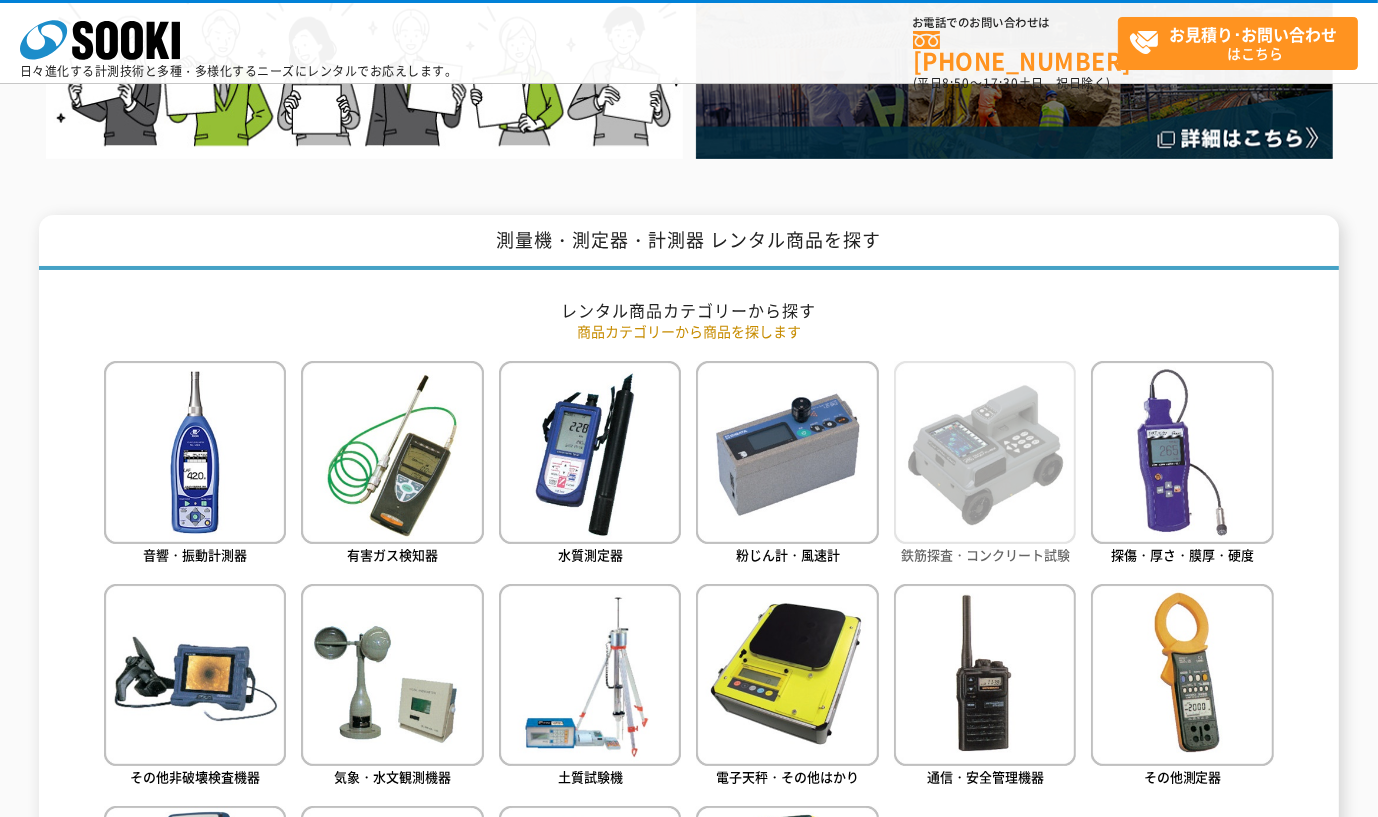 scroll, scrollTop: 0, scrollLeft: 0, axis: both 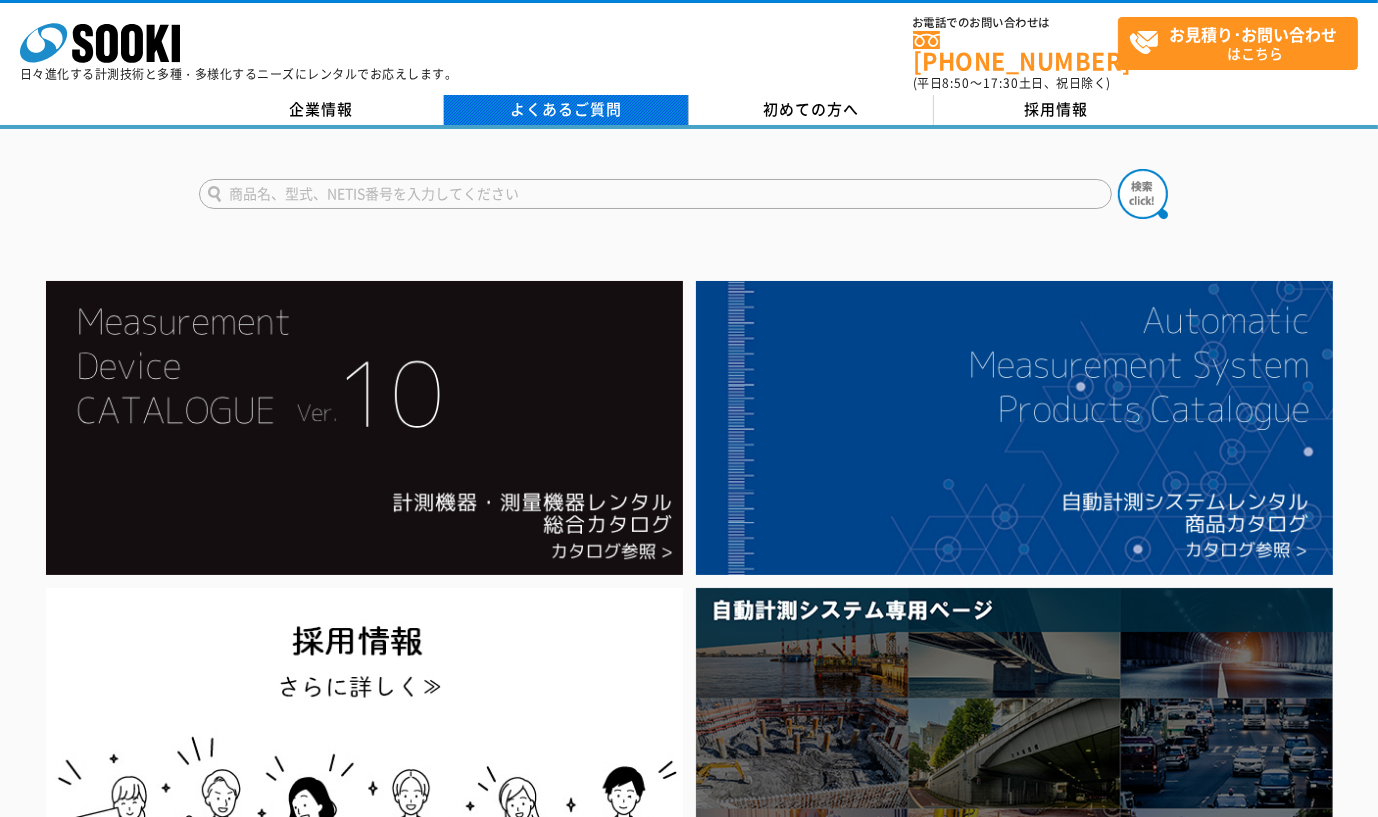 click on "よくあるご質問" at bounding box center [566, 110] 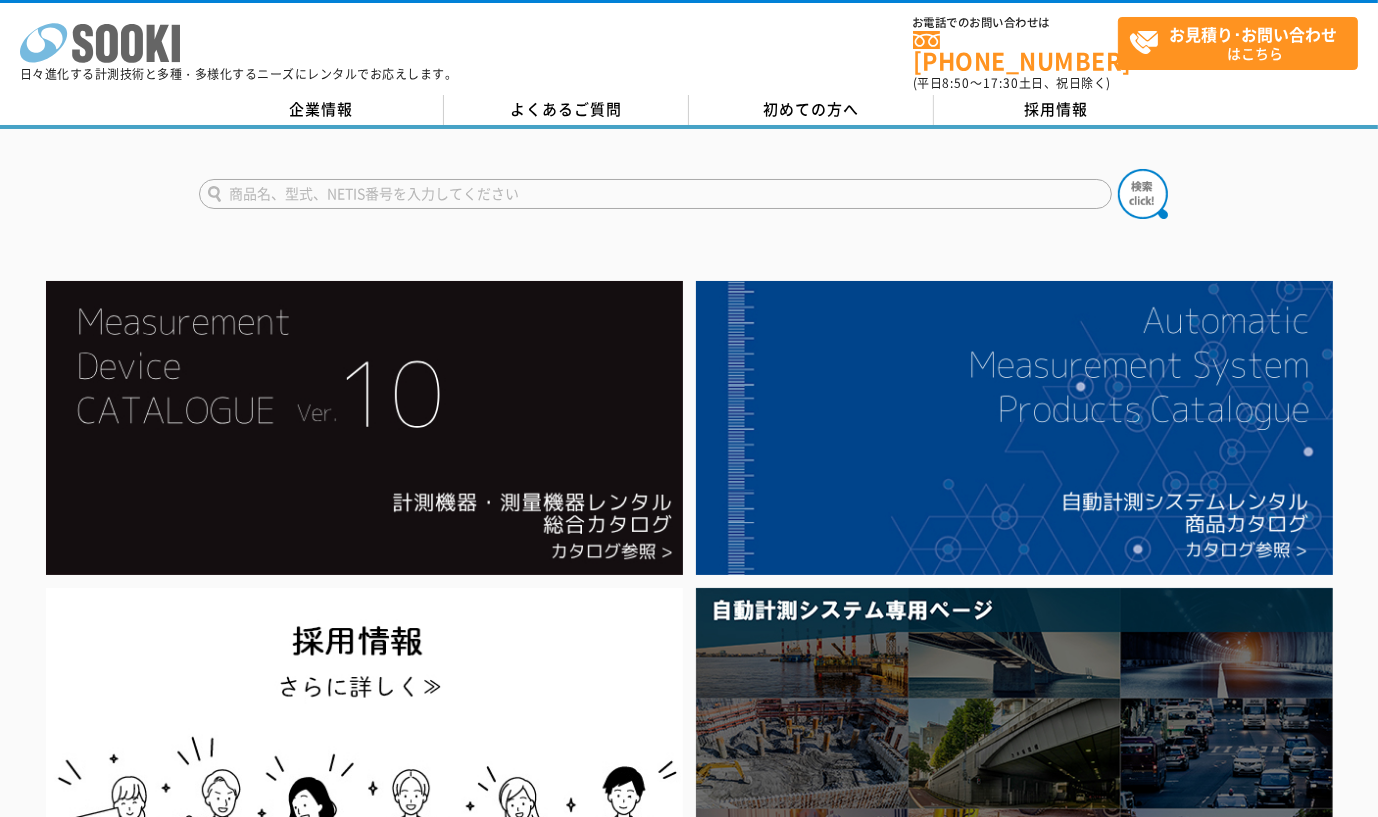 click 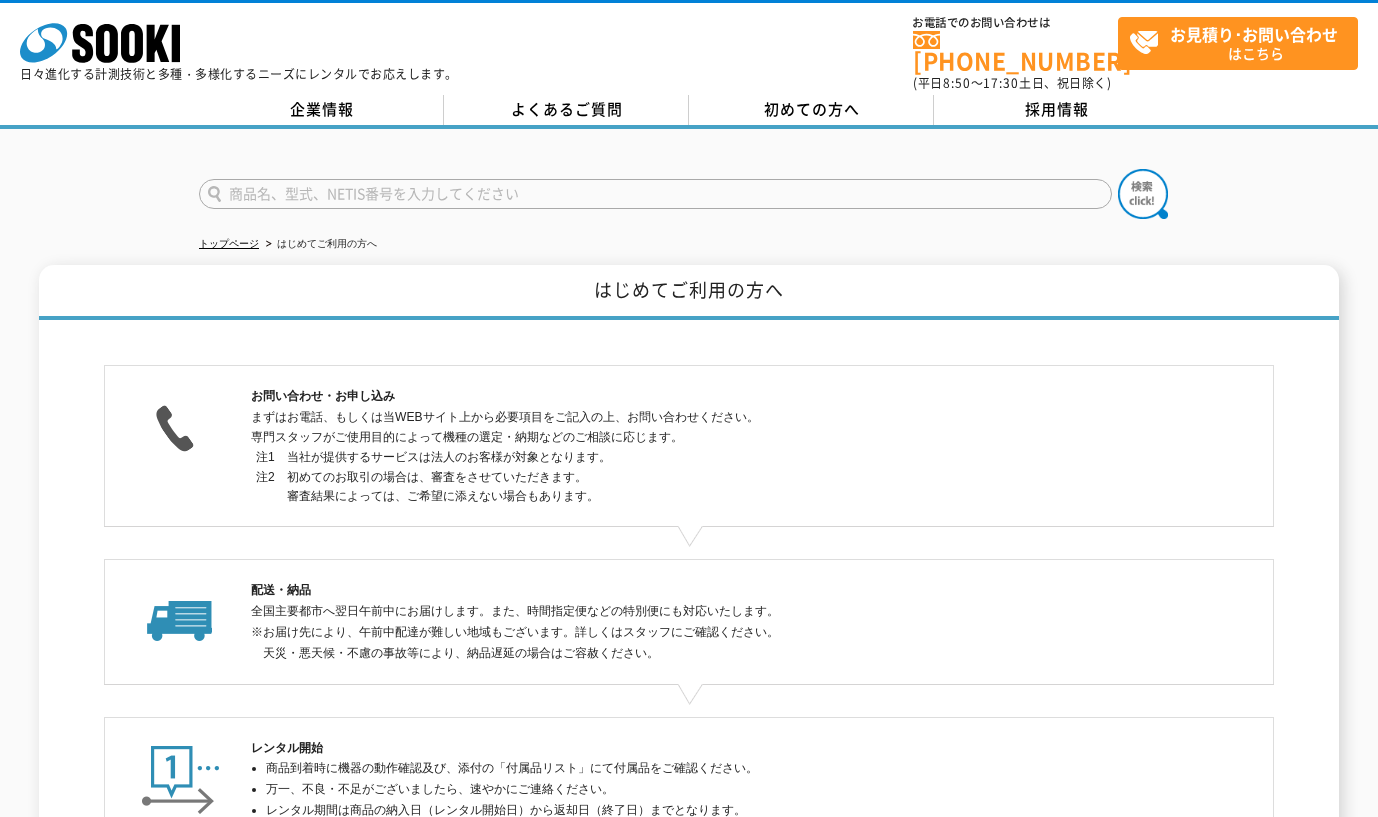 scroll, scrollTop: 0, scrollLeft: 0, axis: both 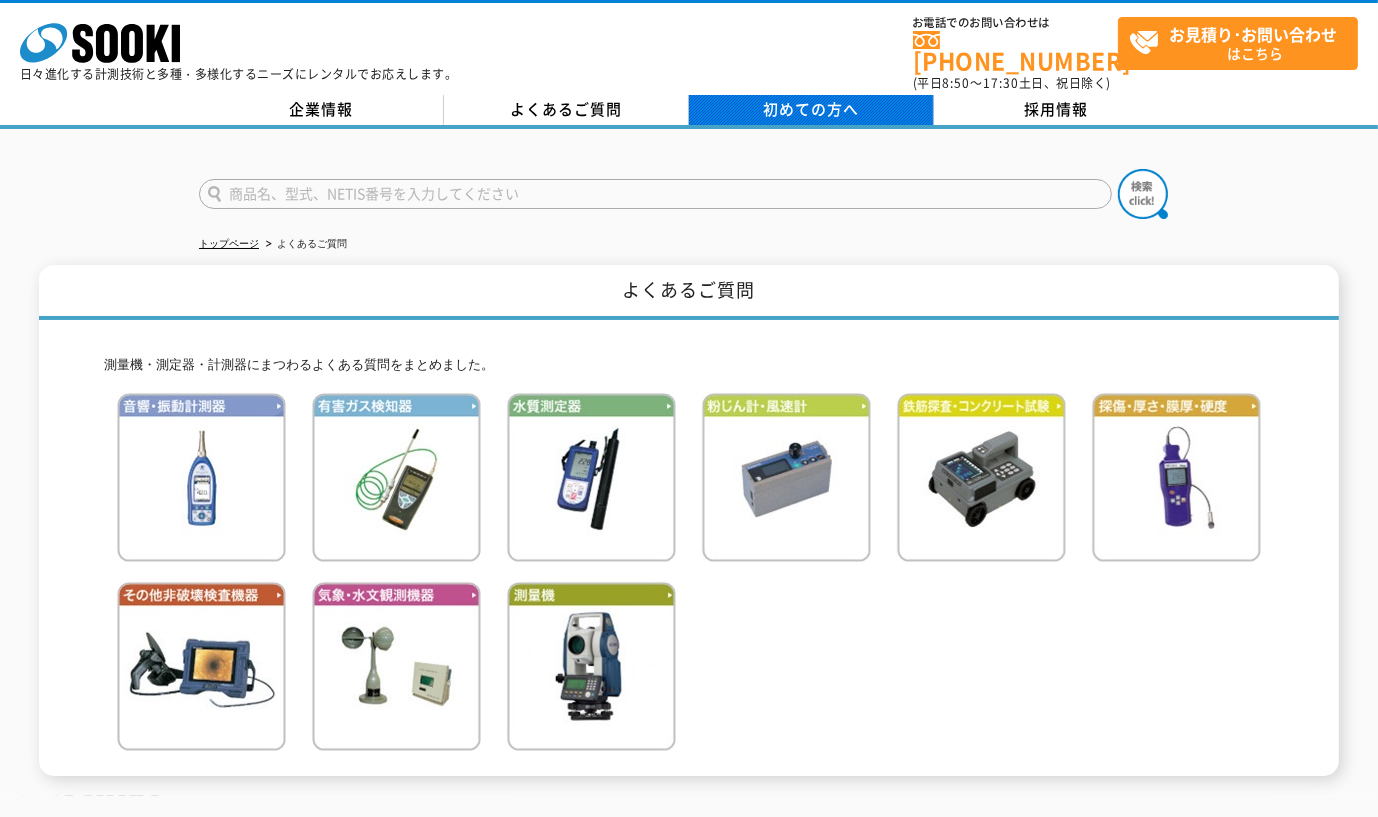 click on "初めての方へ" at bounding box center [811, 110] 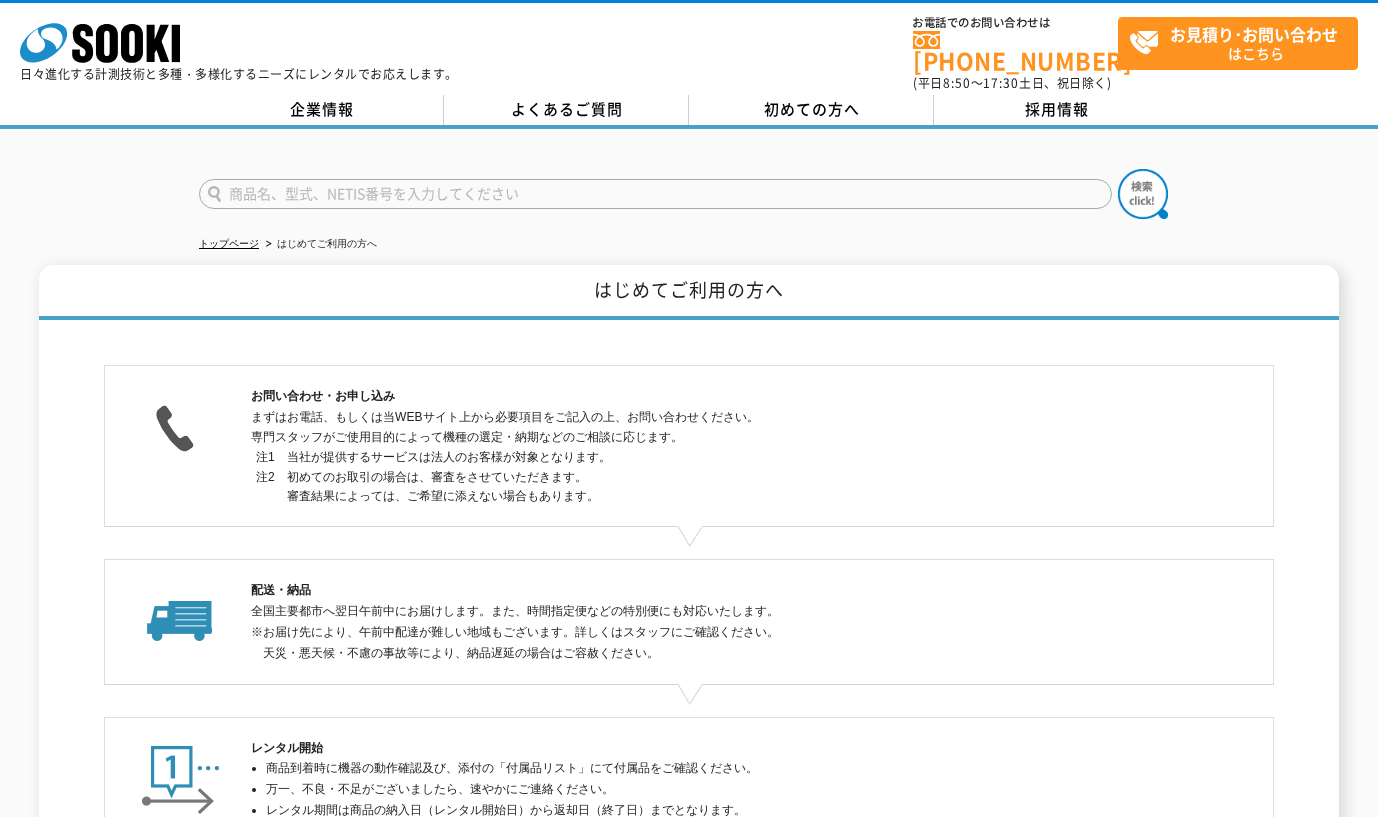 scroll, scrollTop: 0, scrollLeft: 0, axis: both 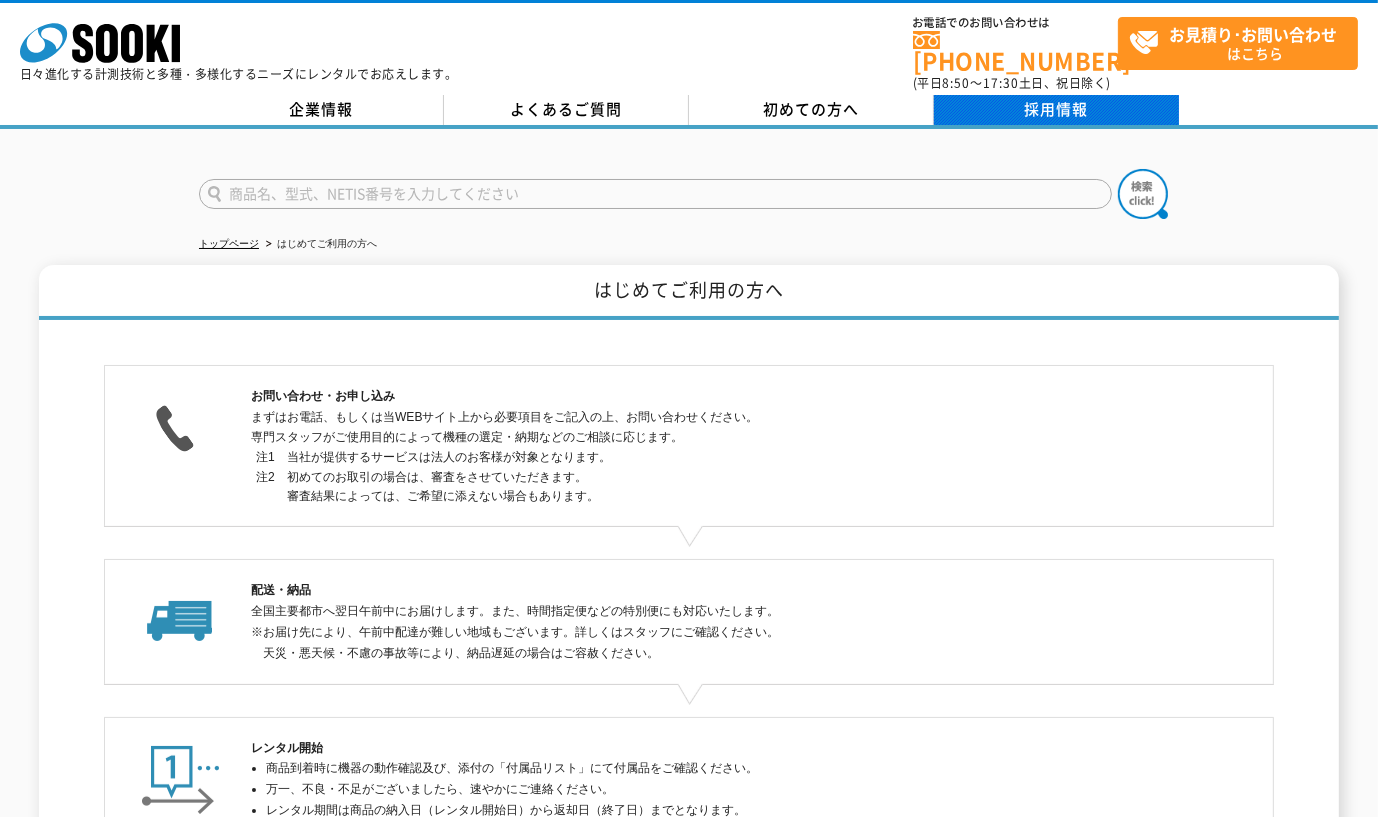 click on "採用情報" at bounding box center (1056, 110) 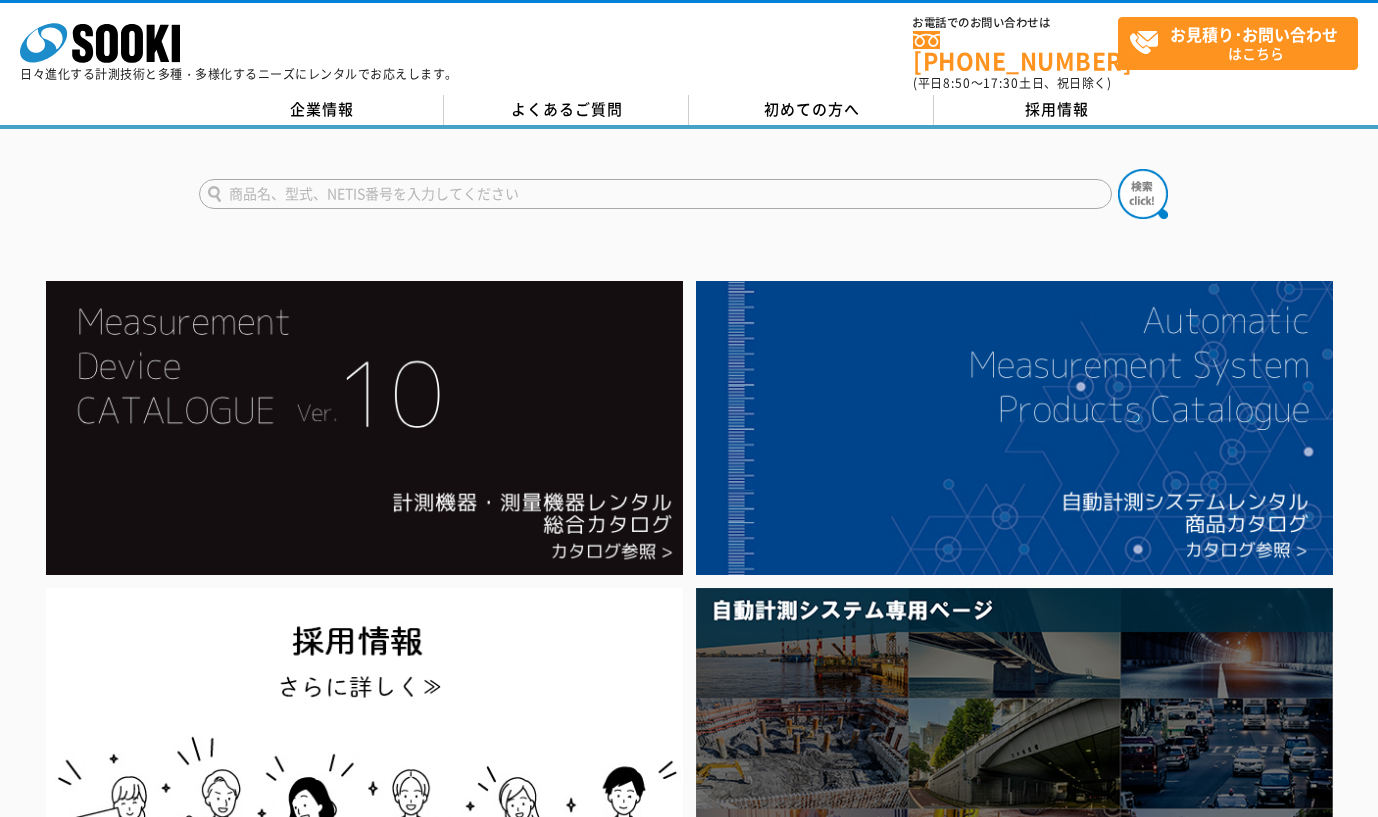 scroll, scrollTop: 0, scrollLeft: 0, axis: both 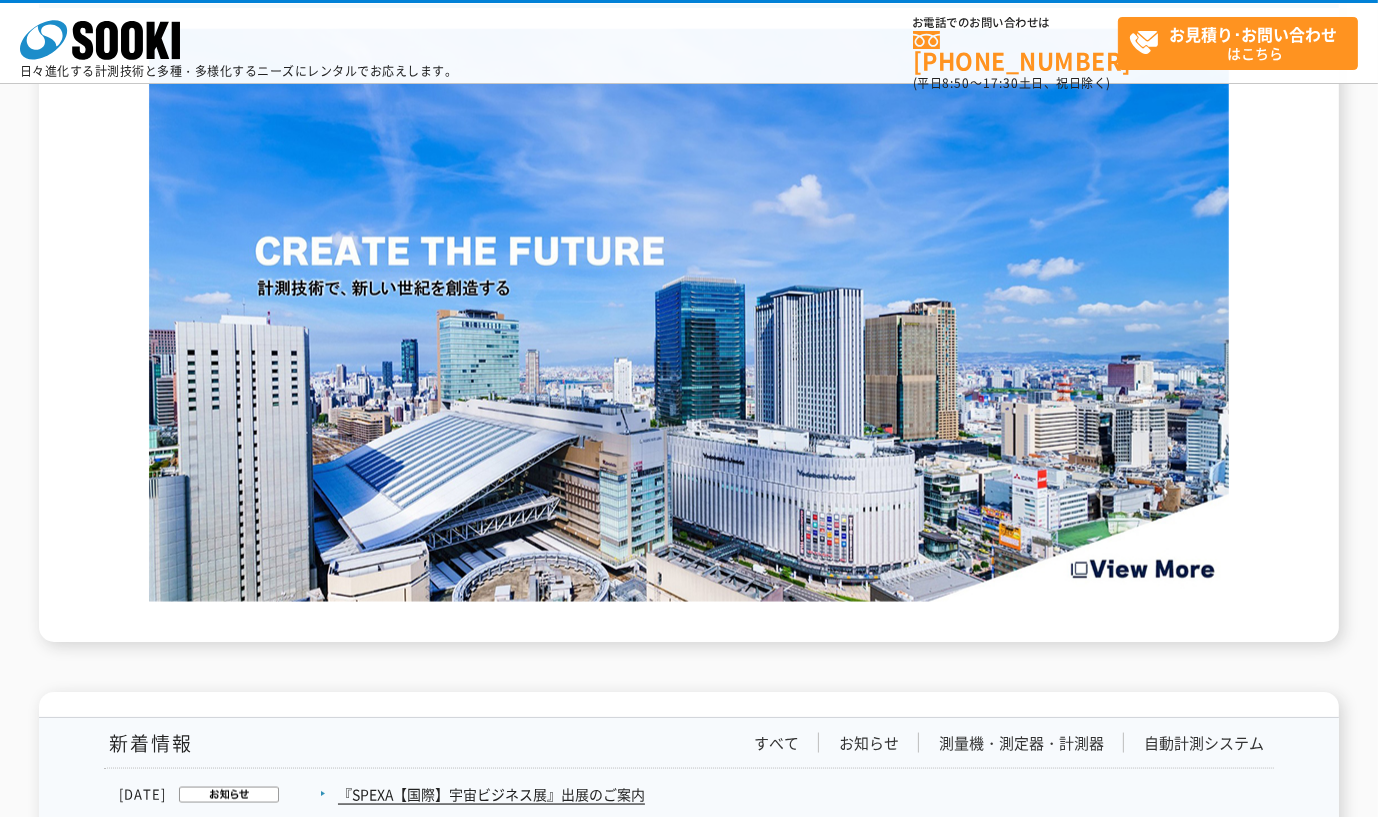 click on "自動計測システム レンタル商品を探す" at bounding box center (689, -957) 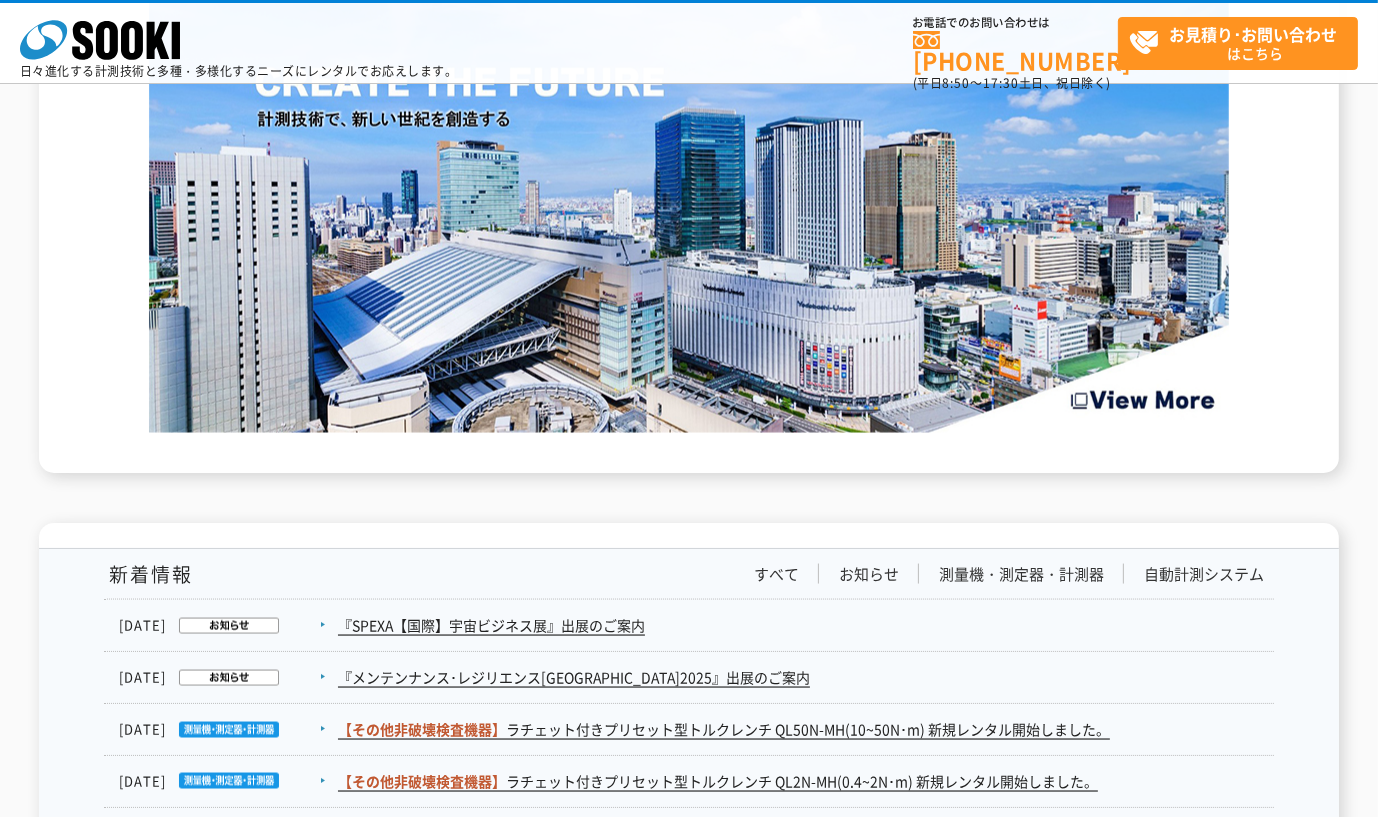scroll, scrollTop: 3100, scrollLeft: 0, axis: vertical 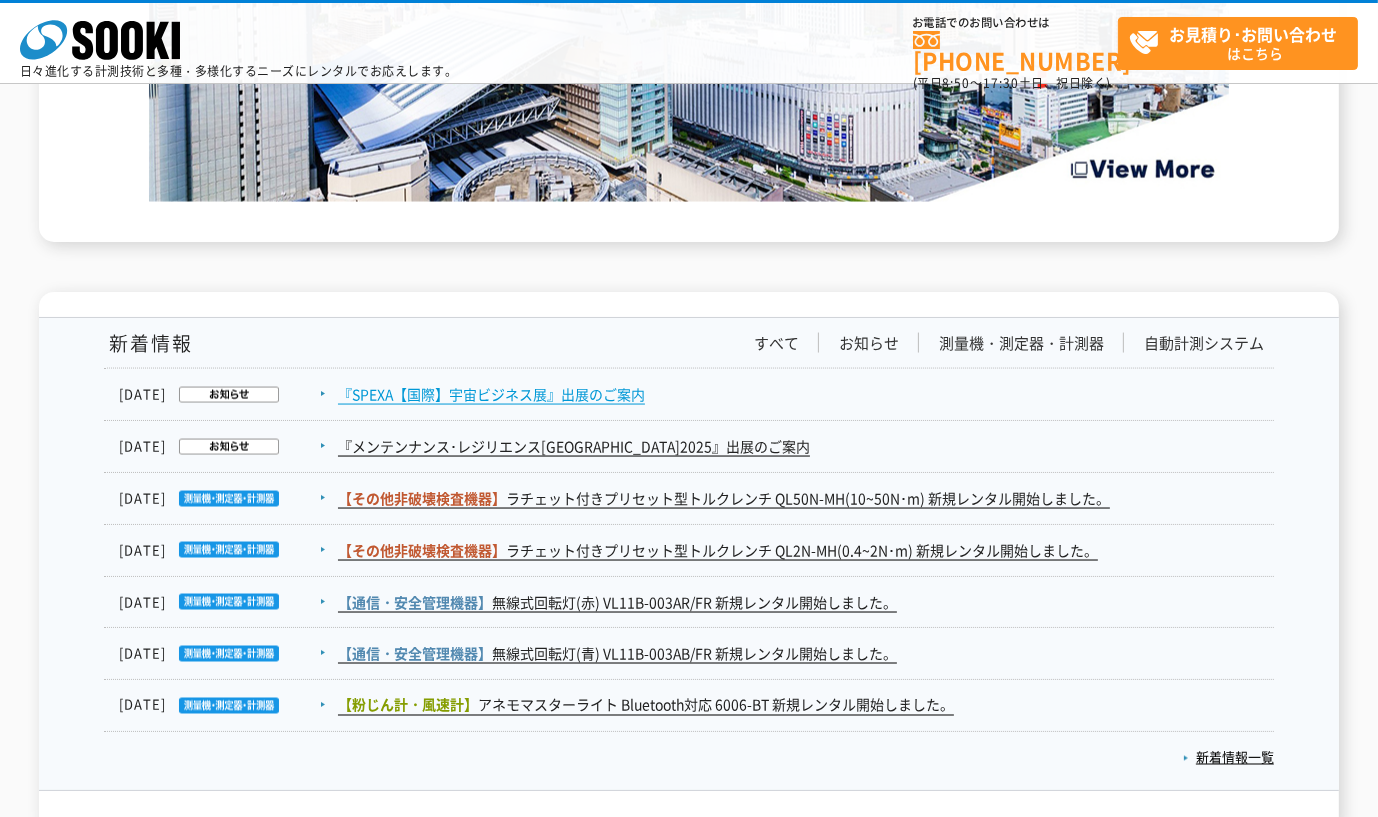 click on "『SPEXA【国際】宇宙ビジネス展』出展のご案内" at bounding box center (491, 394) 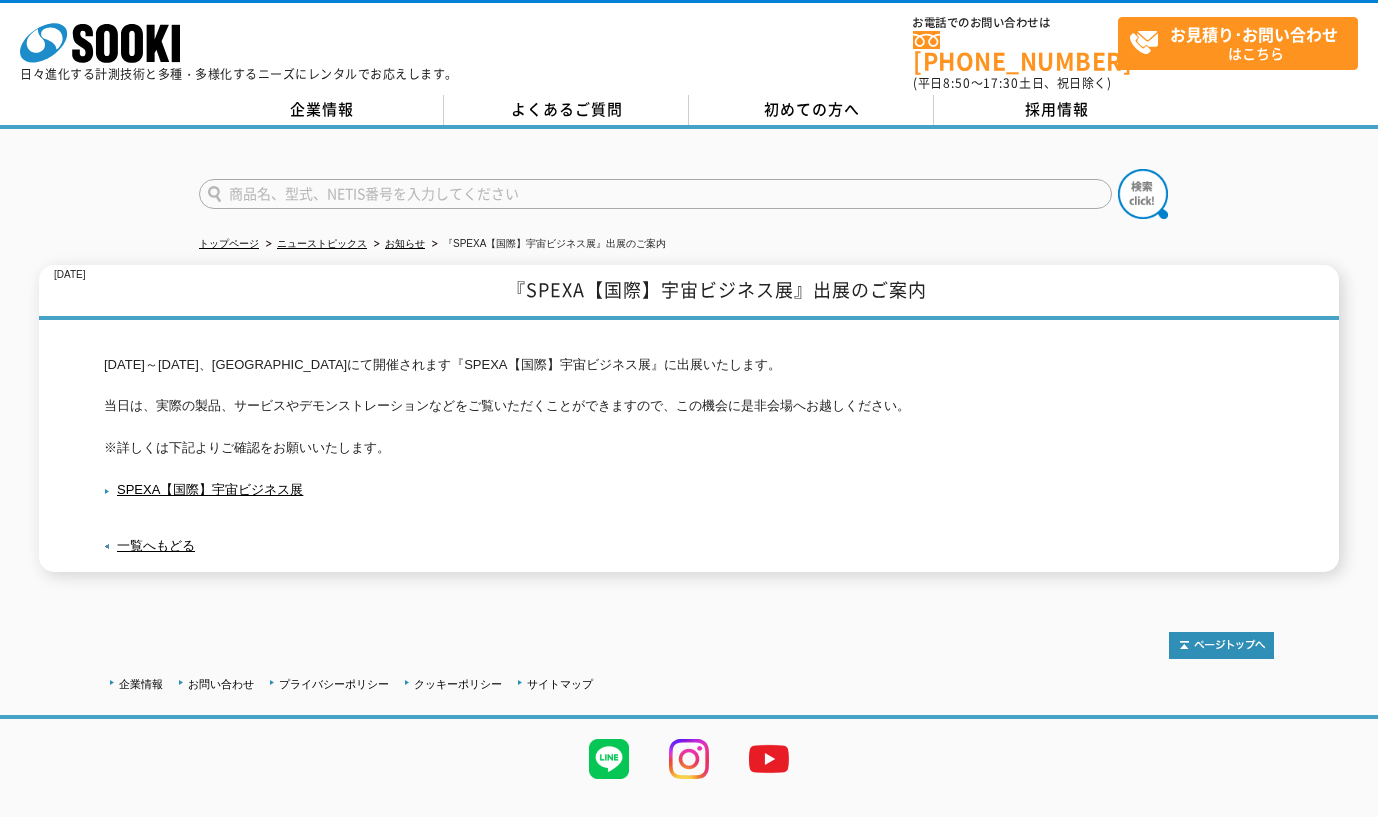 scroll, scrollTop: 0, scrollLeft: 0, axis: both 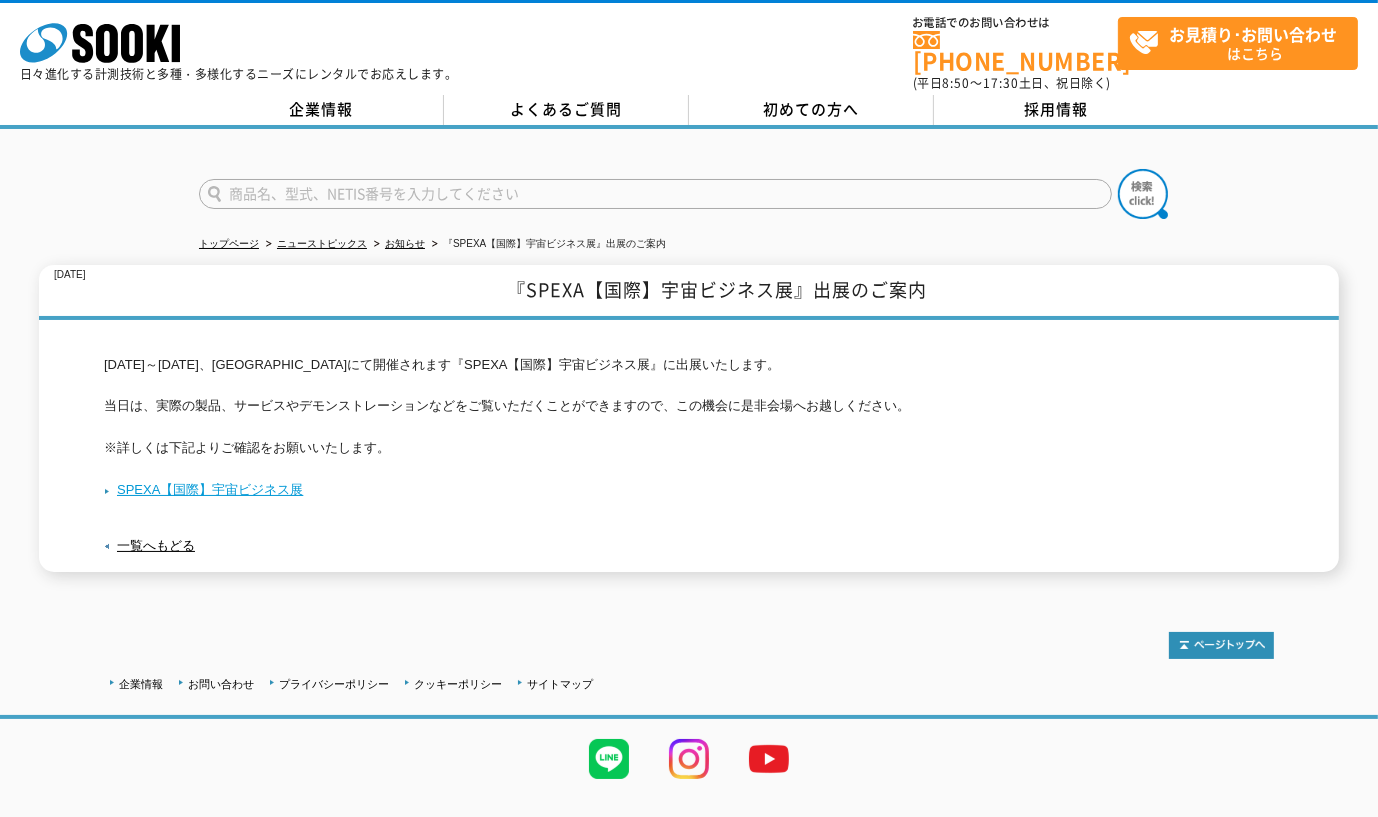 click on "SPEXA【国際】宇宙ビジネス展" at bounding box center (203, 489) 